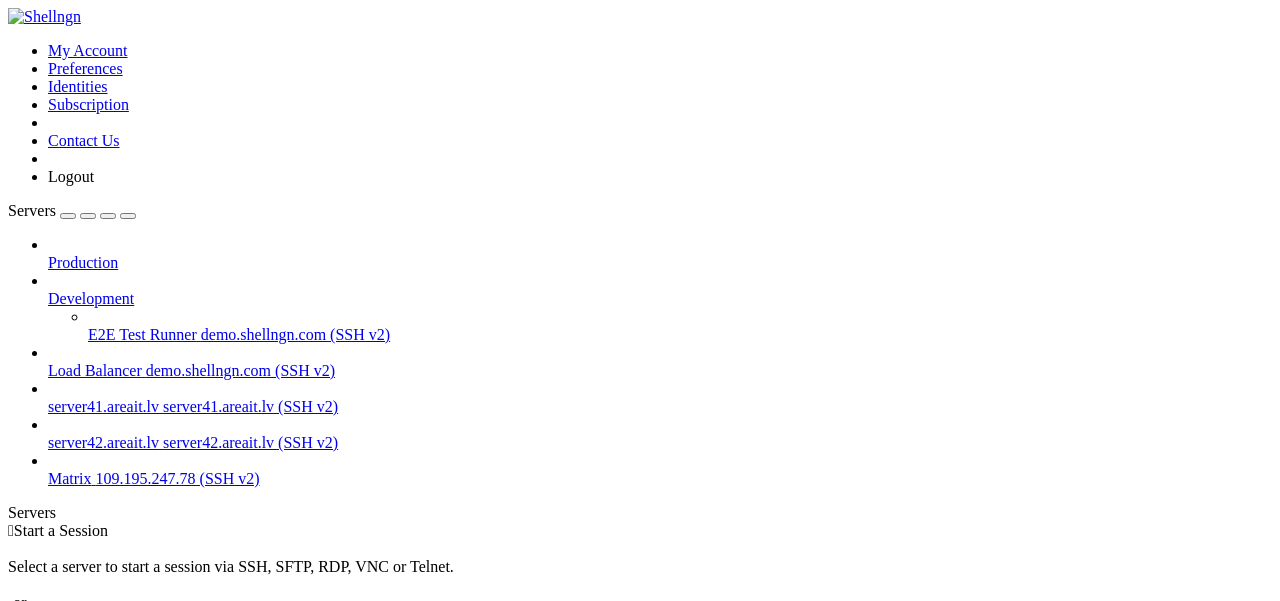 scroll, scrollTop: 0, scrollLeft: 0, axis: both 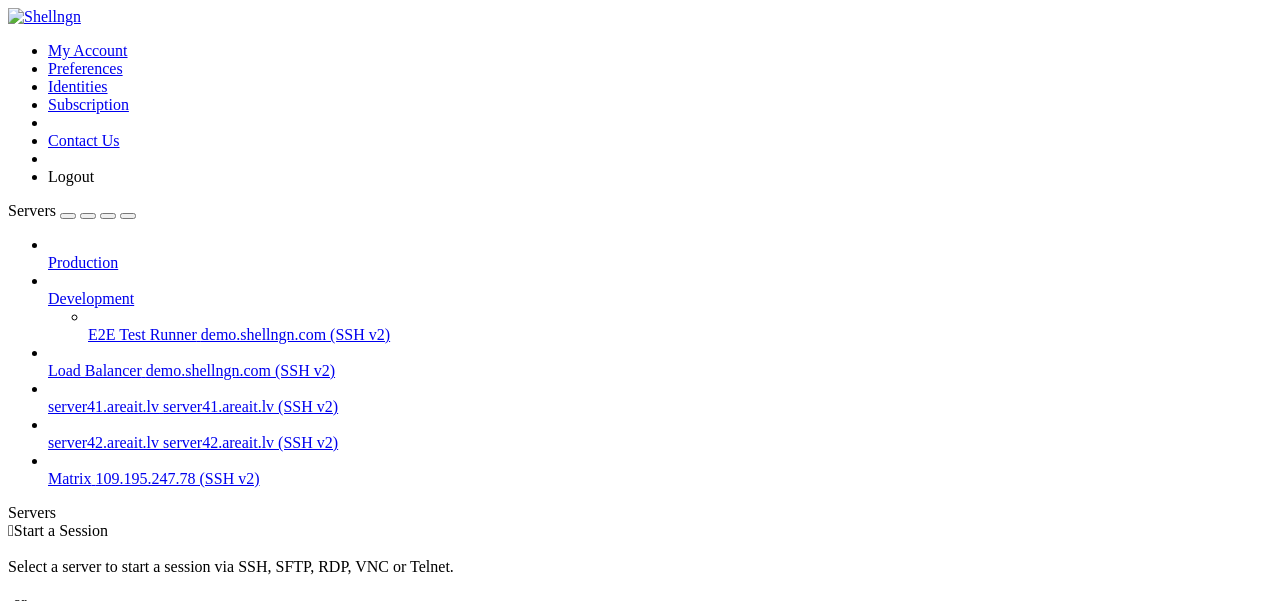 click on "109.195.247.78 (SSH v2)" at bounding box center (178, 478) 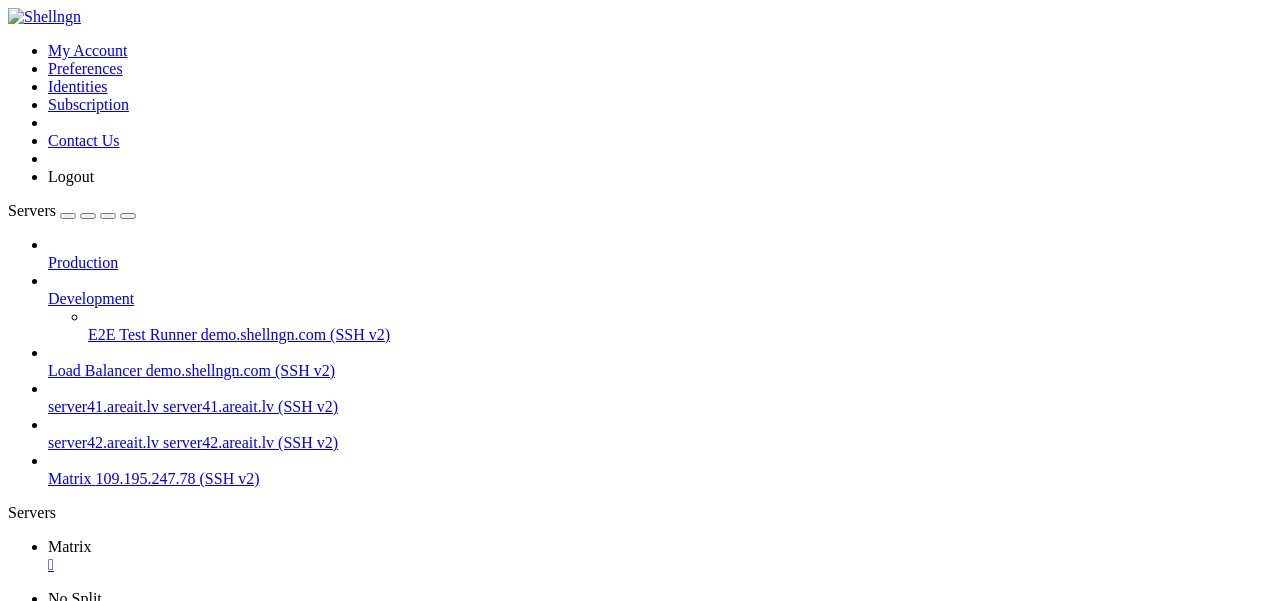 scroll, scrollTop: 0, scrollLeft: 0, axis: both 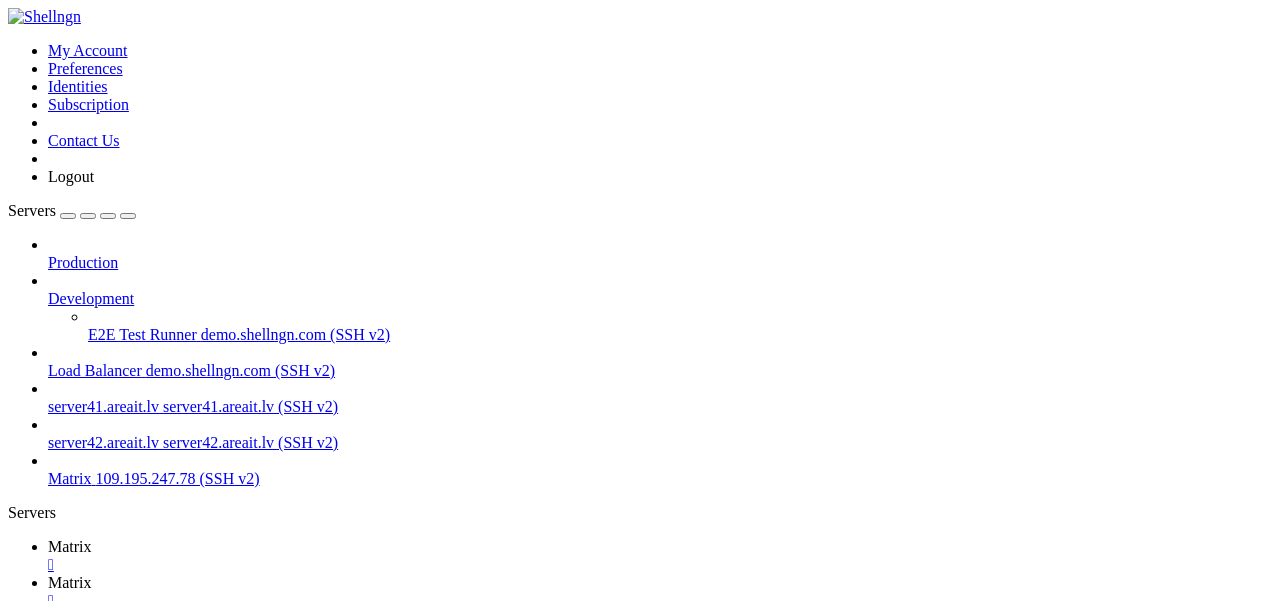 click on "Matrix
" at bounding box center [660, 556] 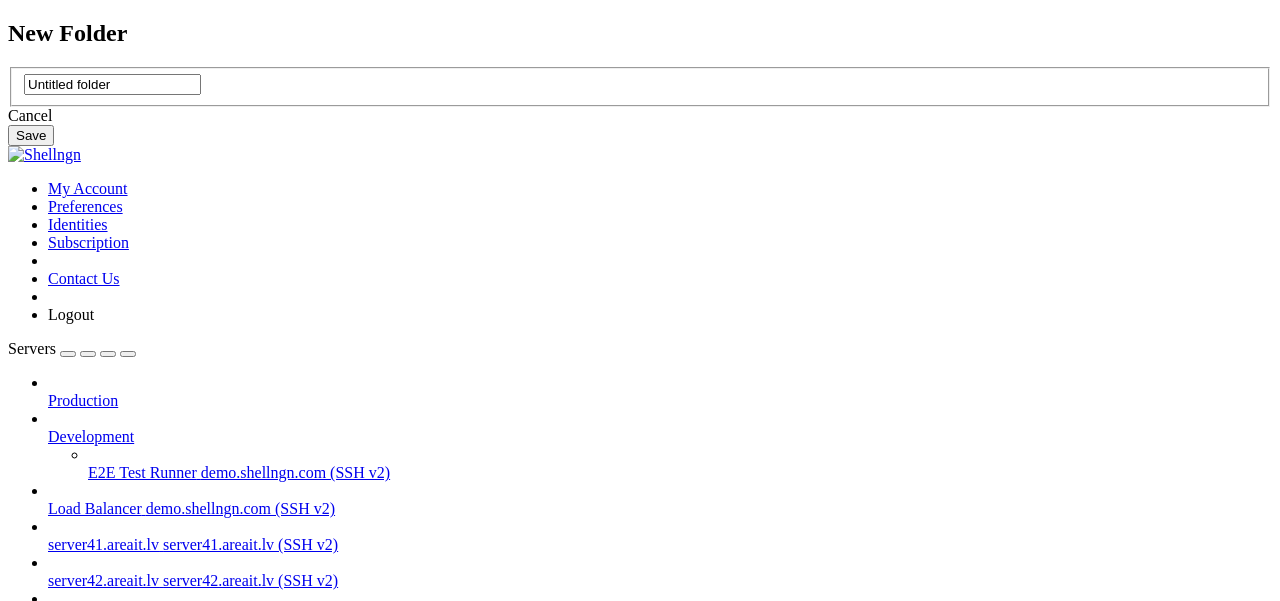 type on "UNTITLED FOLDER" 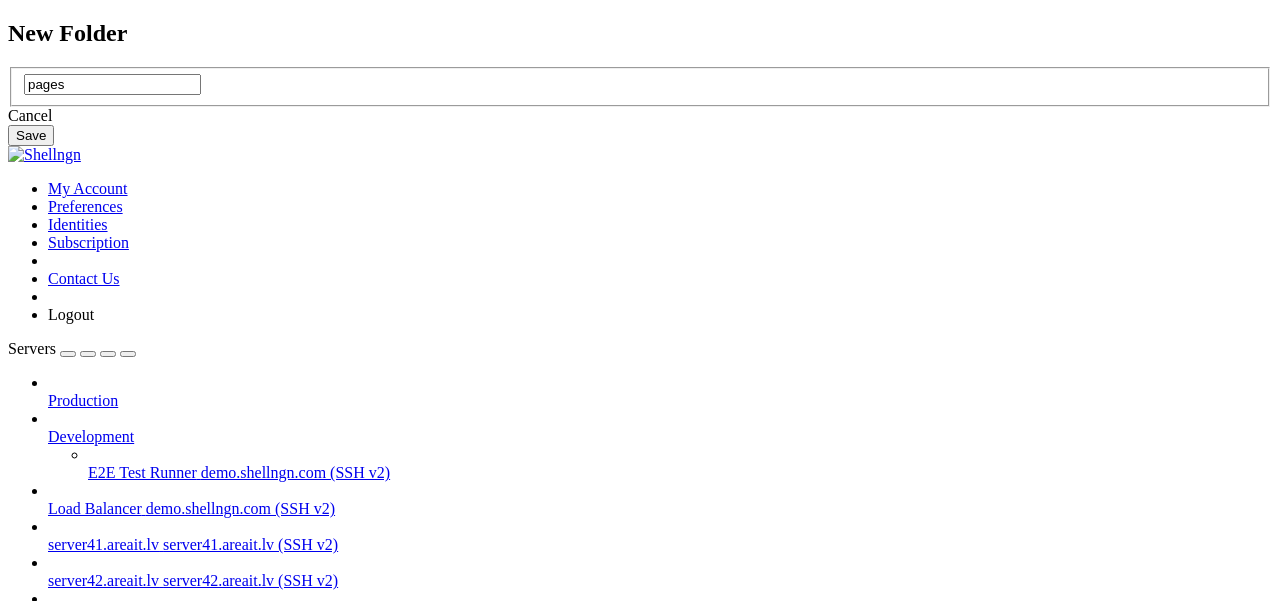type on "pages" 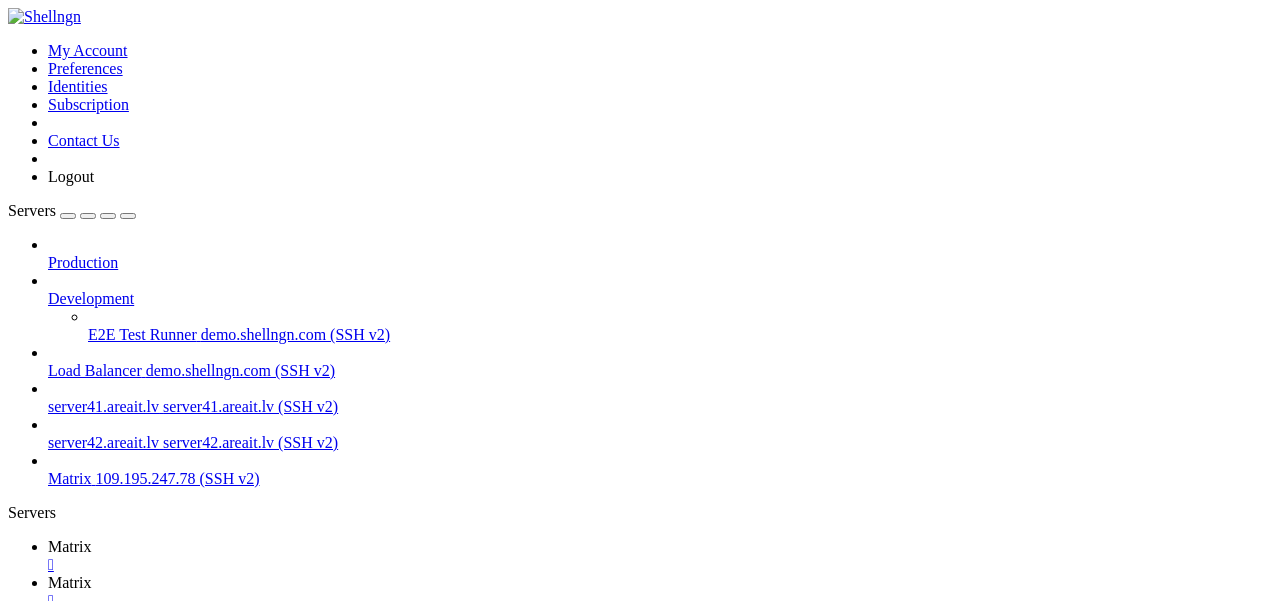 scroll, scrollTop: 1005, scrollLeft: 0, axis: vertical 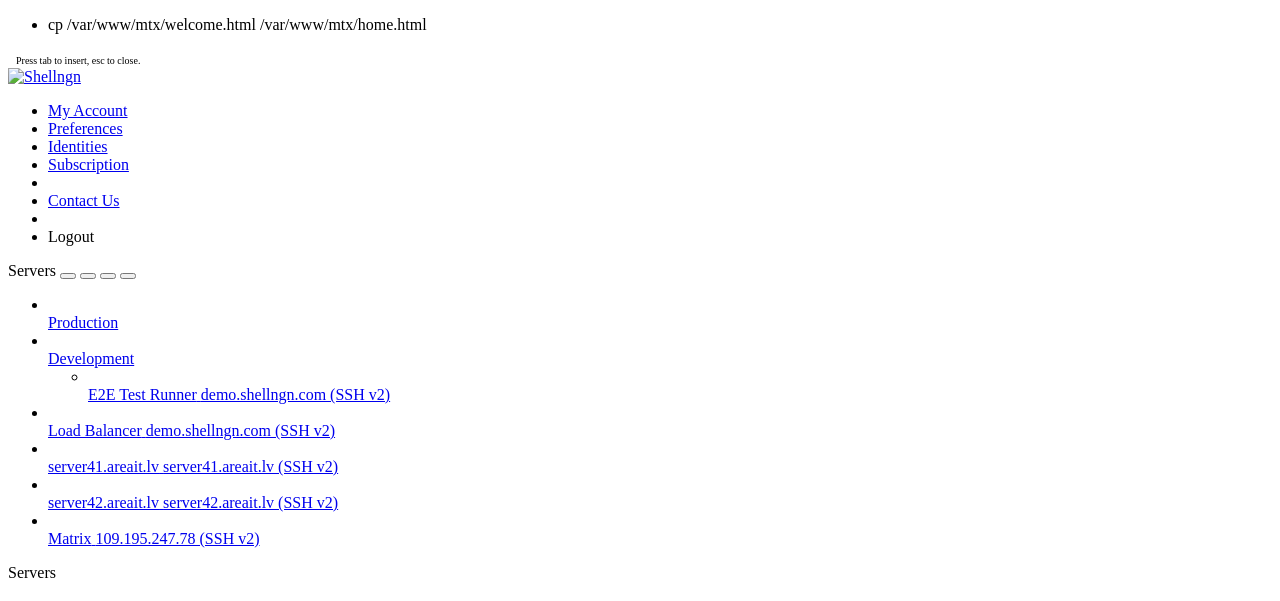 click on "root@server1:~# cp  /var/www/mtx" 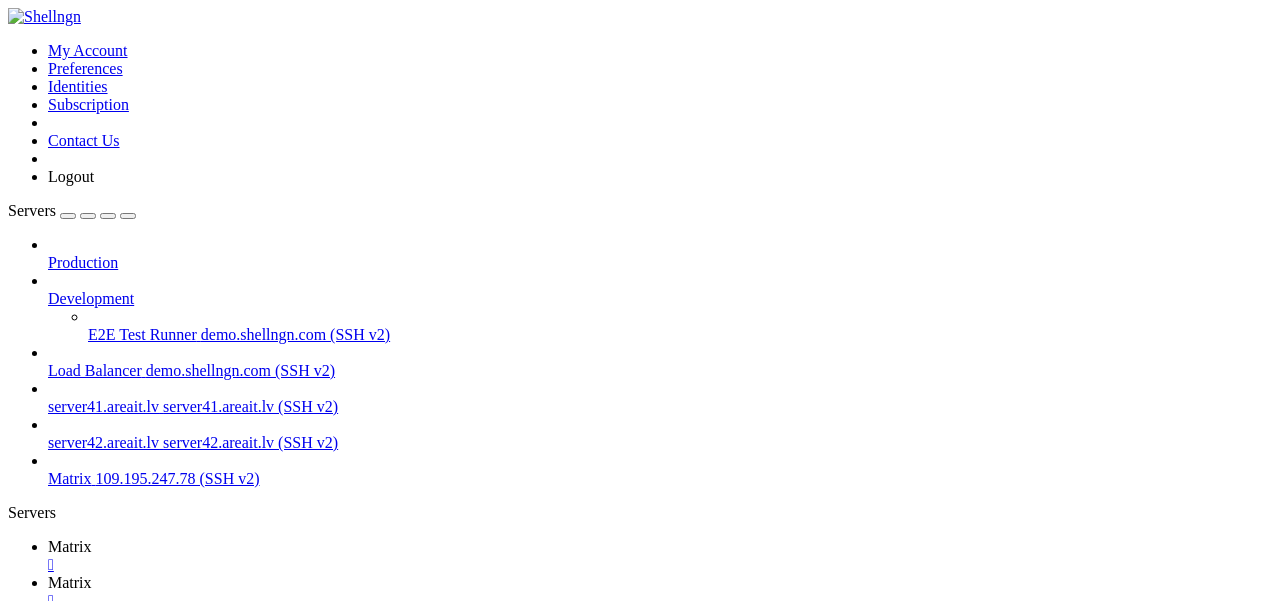 click on "root@server1:~# cp /var/www/mtx/home.html  /var/www/mtx" 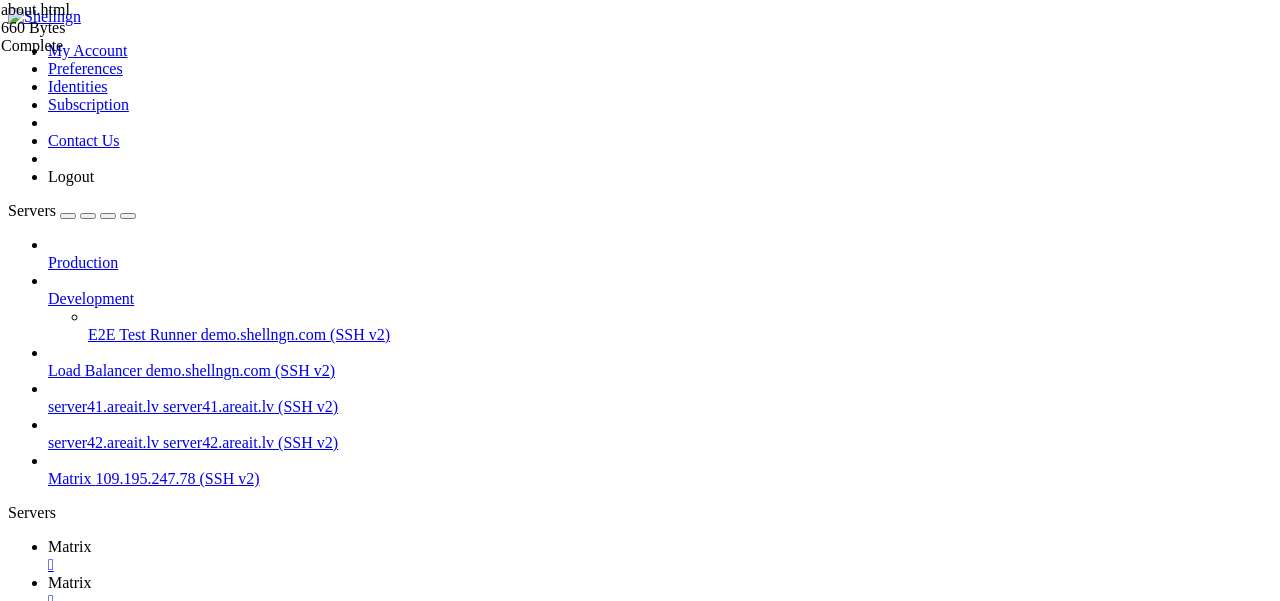 drag, startPoint x: 449, startPoint y: 298, endPoint x: 282, endPoint y: 297, distance: 167.00299 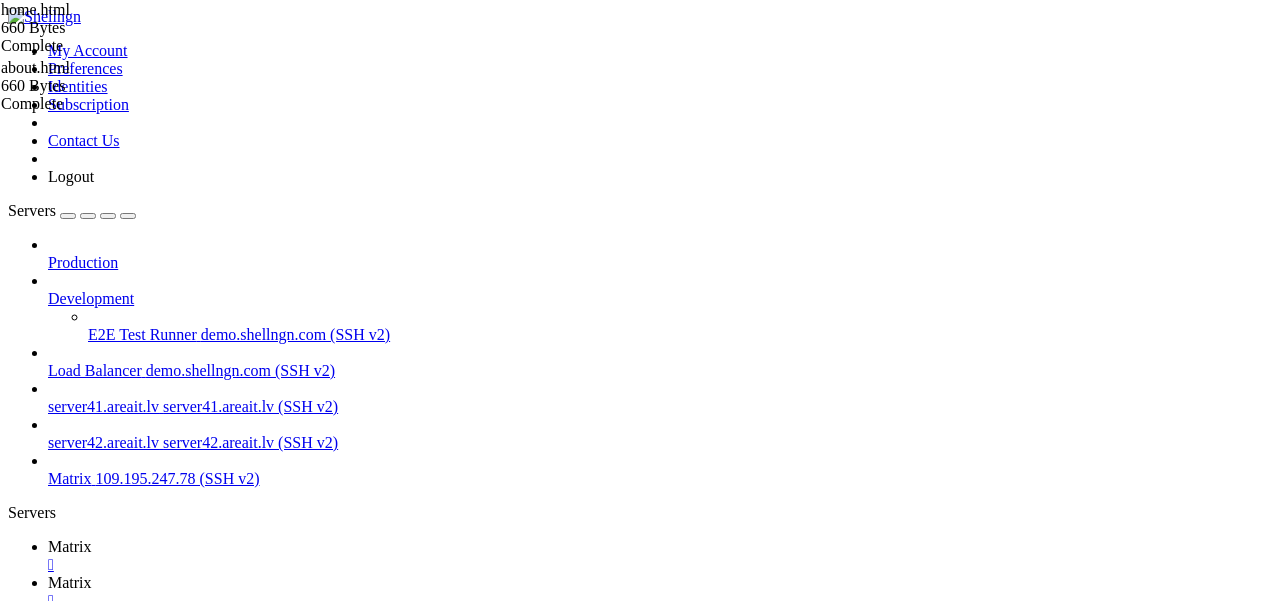 drag, startPoint x: 442, startPoint y: 159, endPoint x: 408, endPoint y: 159, distance: 34 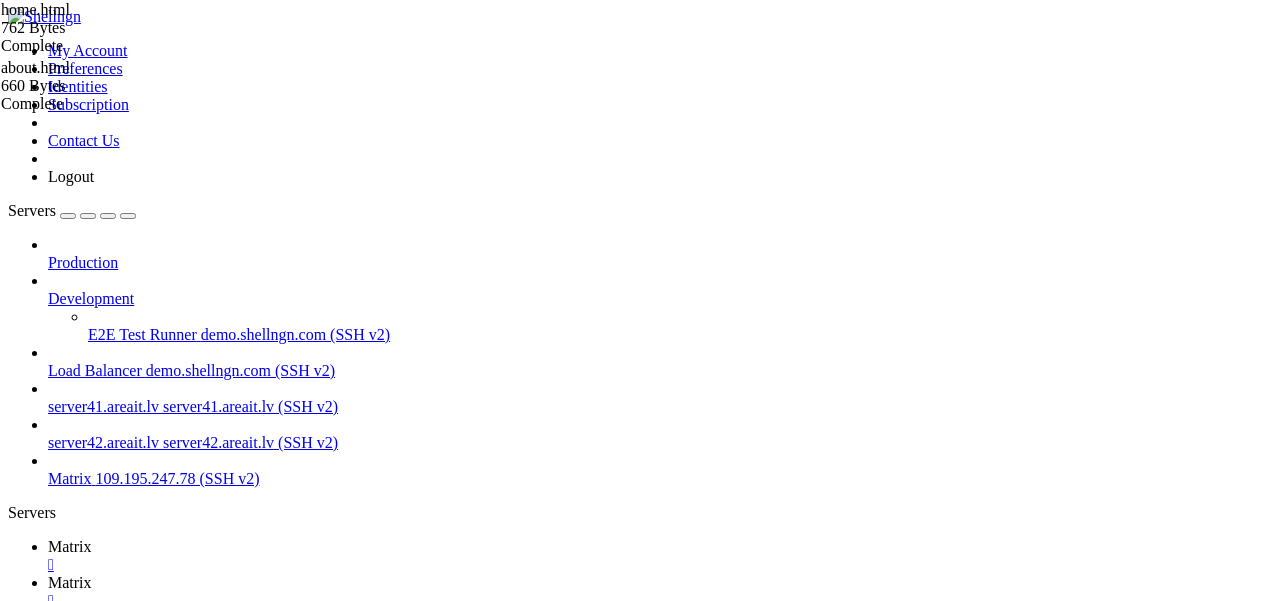 scroll, scrollTop: 0, scrollLeft: 0, axis: both 